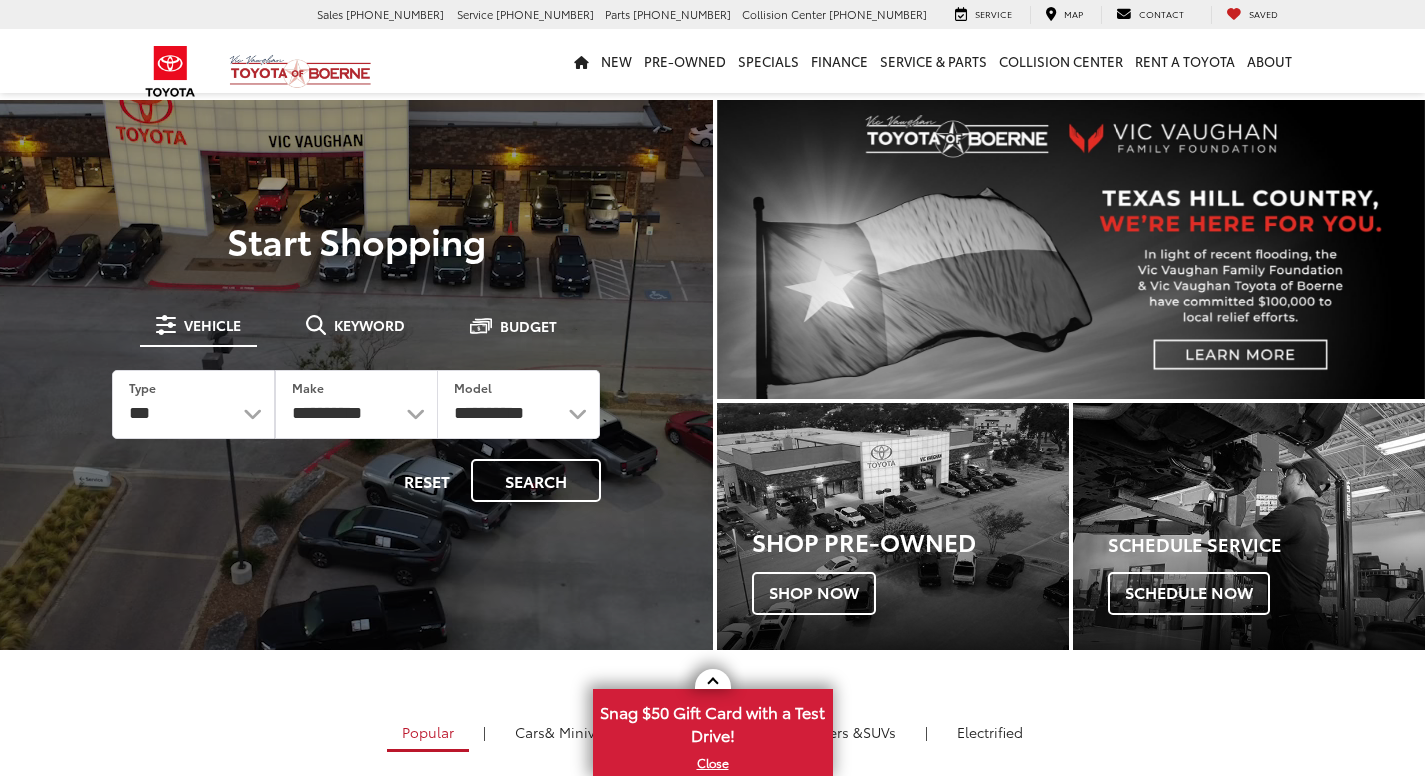 scroll, scrollTop: 0, scrollLeft: 0, axis: both 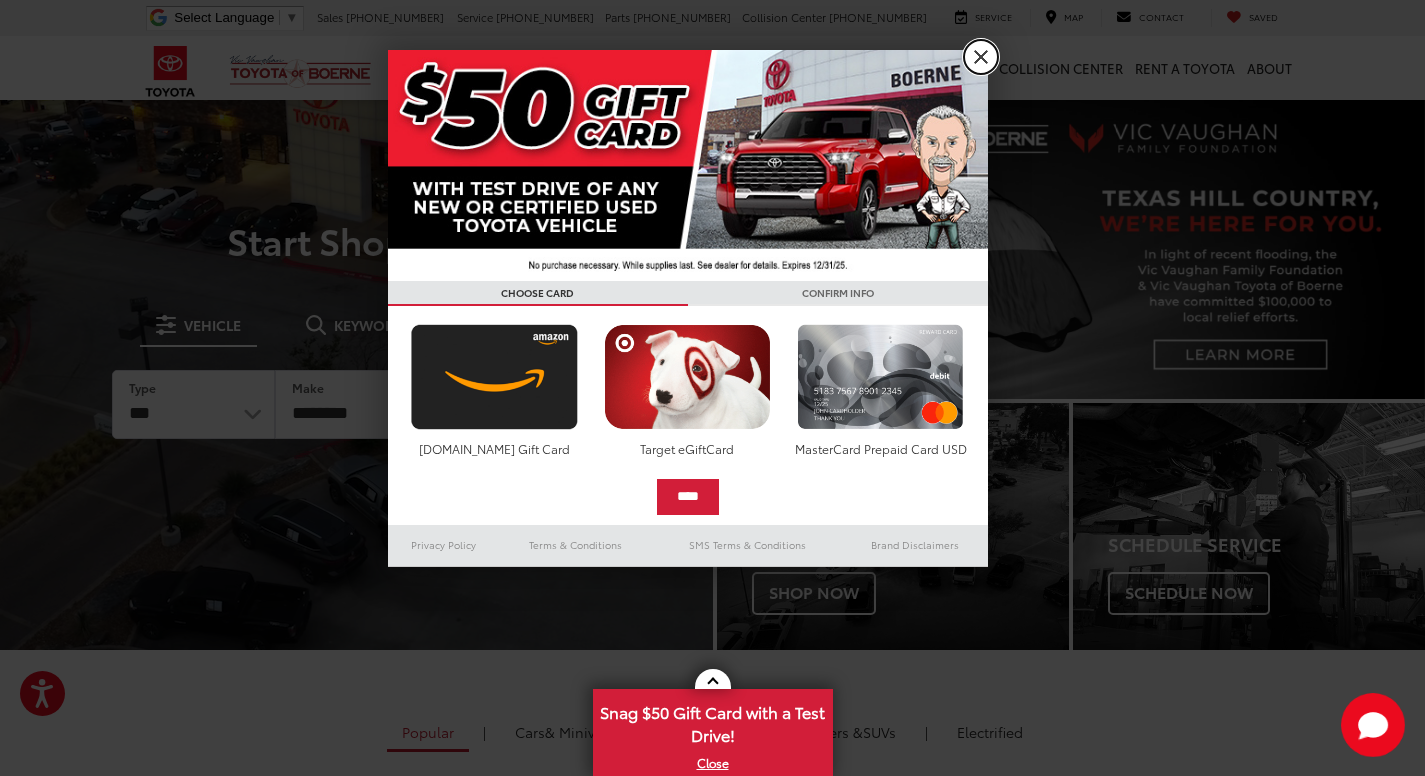 click on "X" at bounding box center [981, 57] 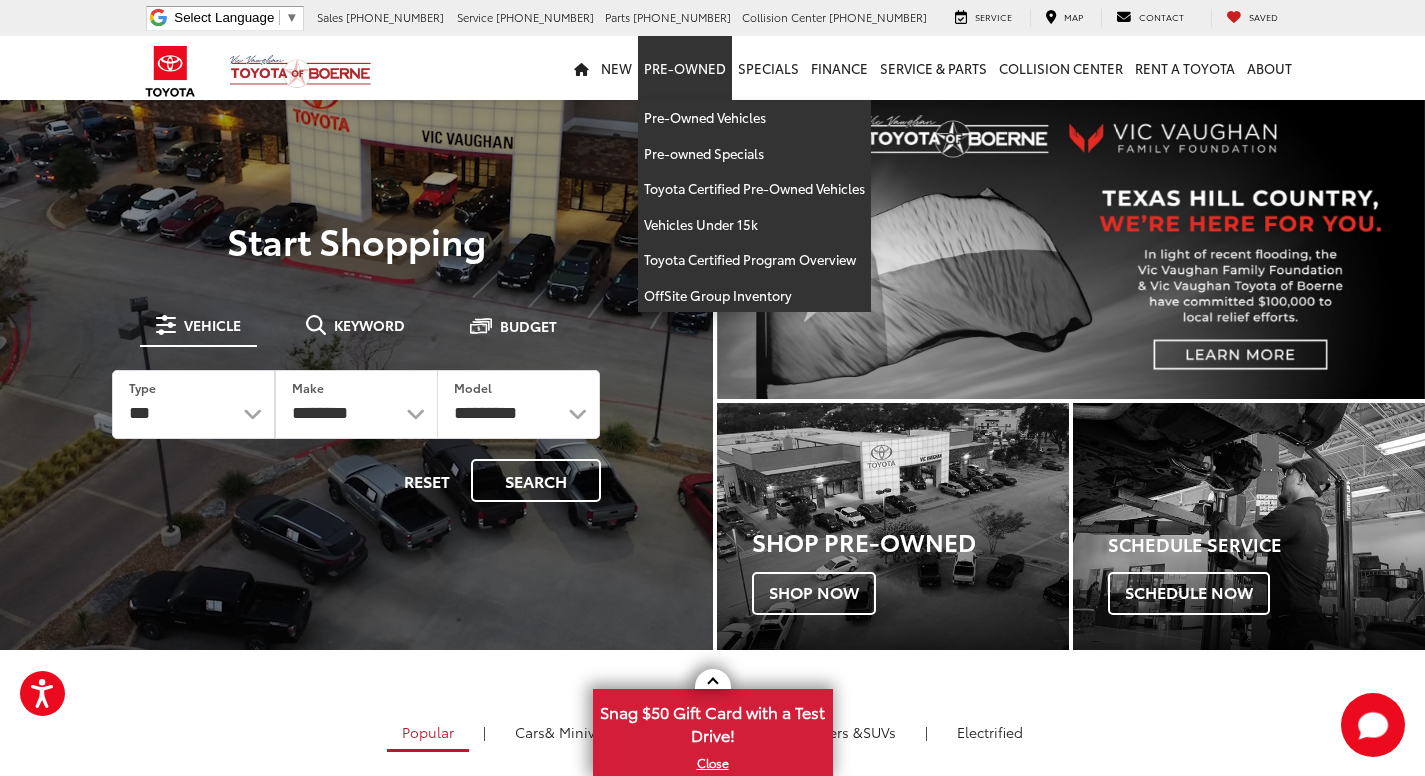 click on "Pre-Owned" at bounding box center (685, 68) 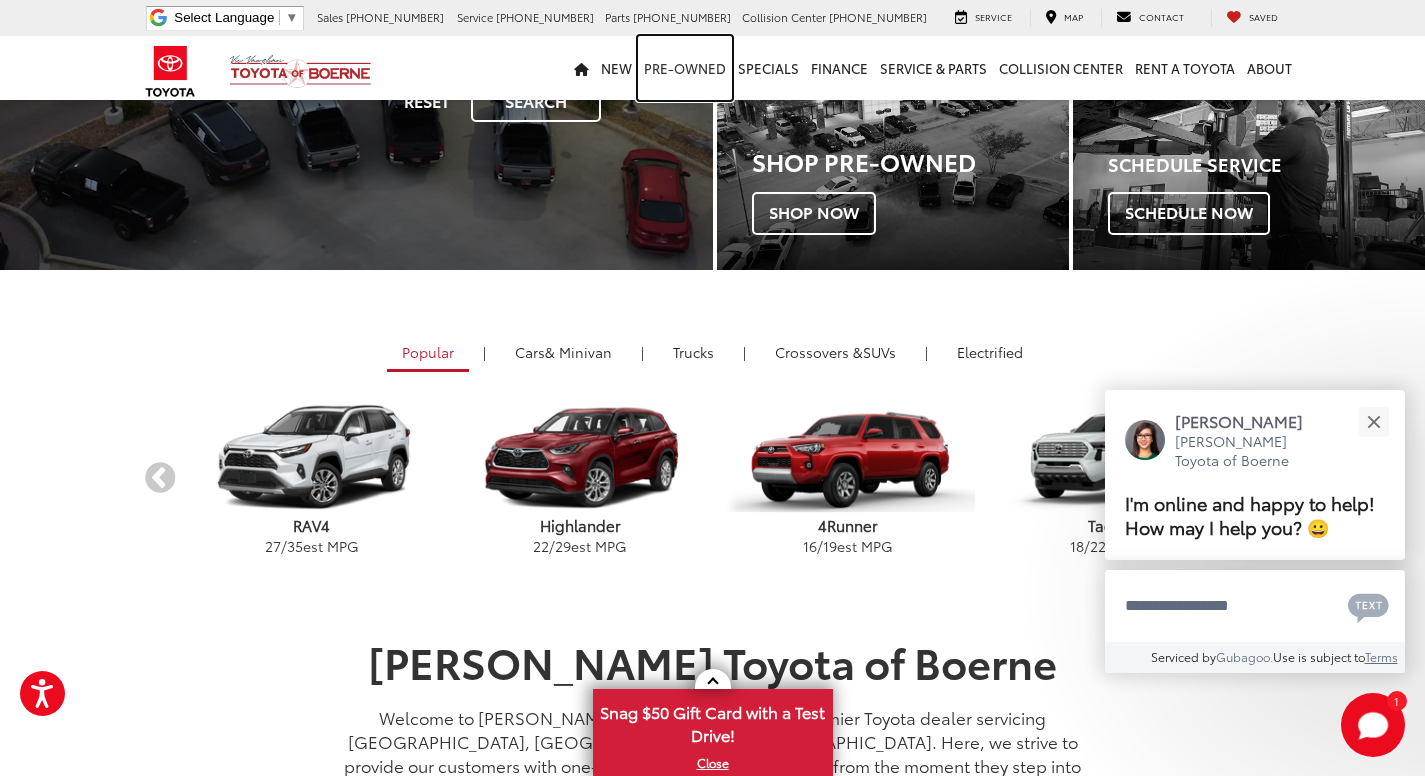 scroll, scrollTop: 0, scrollLeft: 0, axis: both 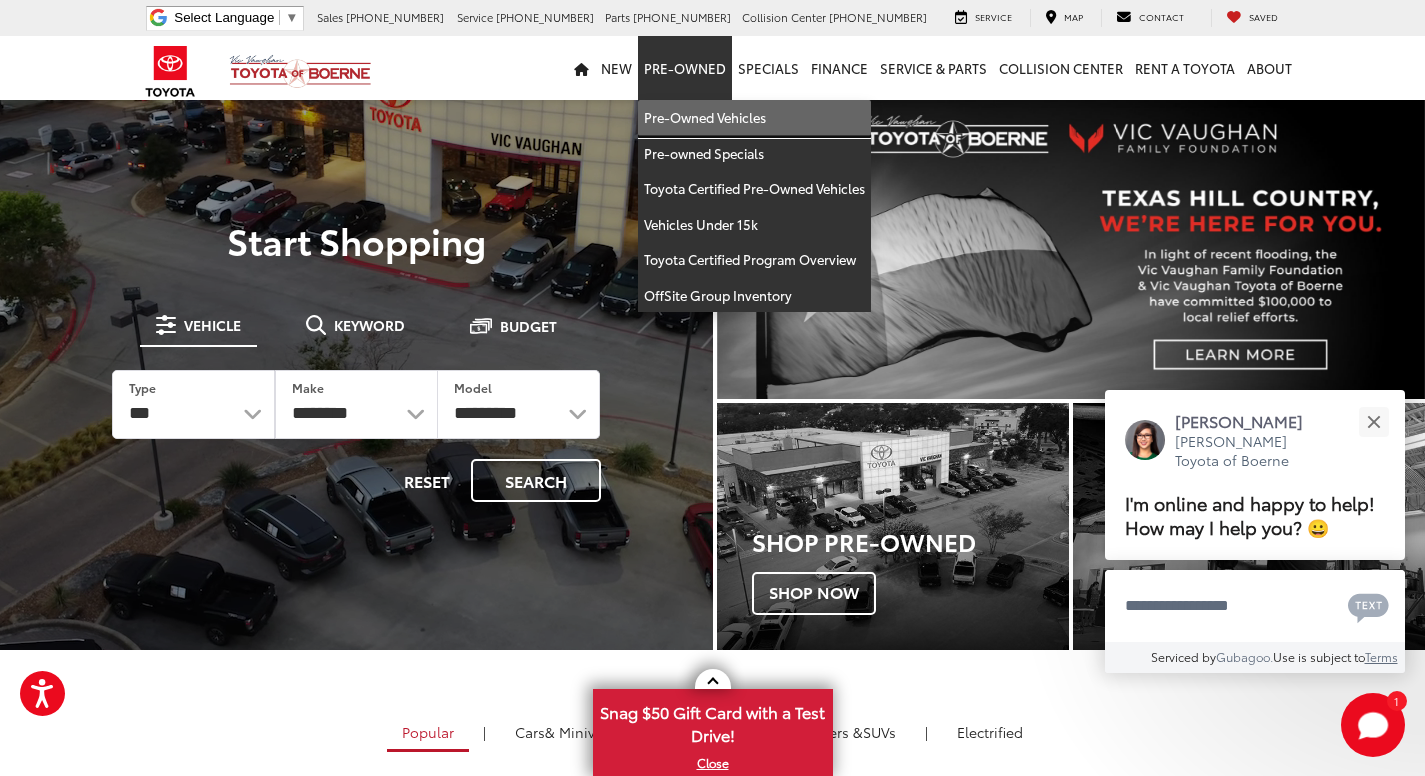 click on "Pre-Owned Vehicles" at bounding box center (754, 118) 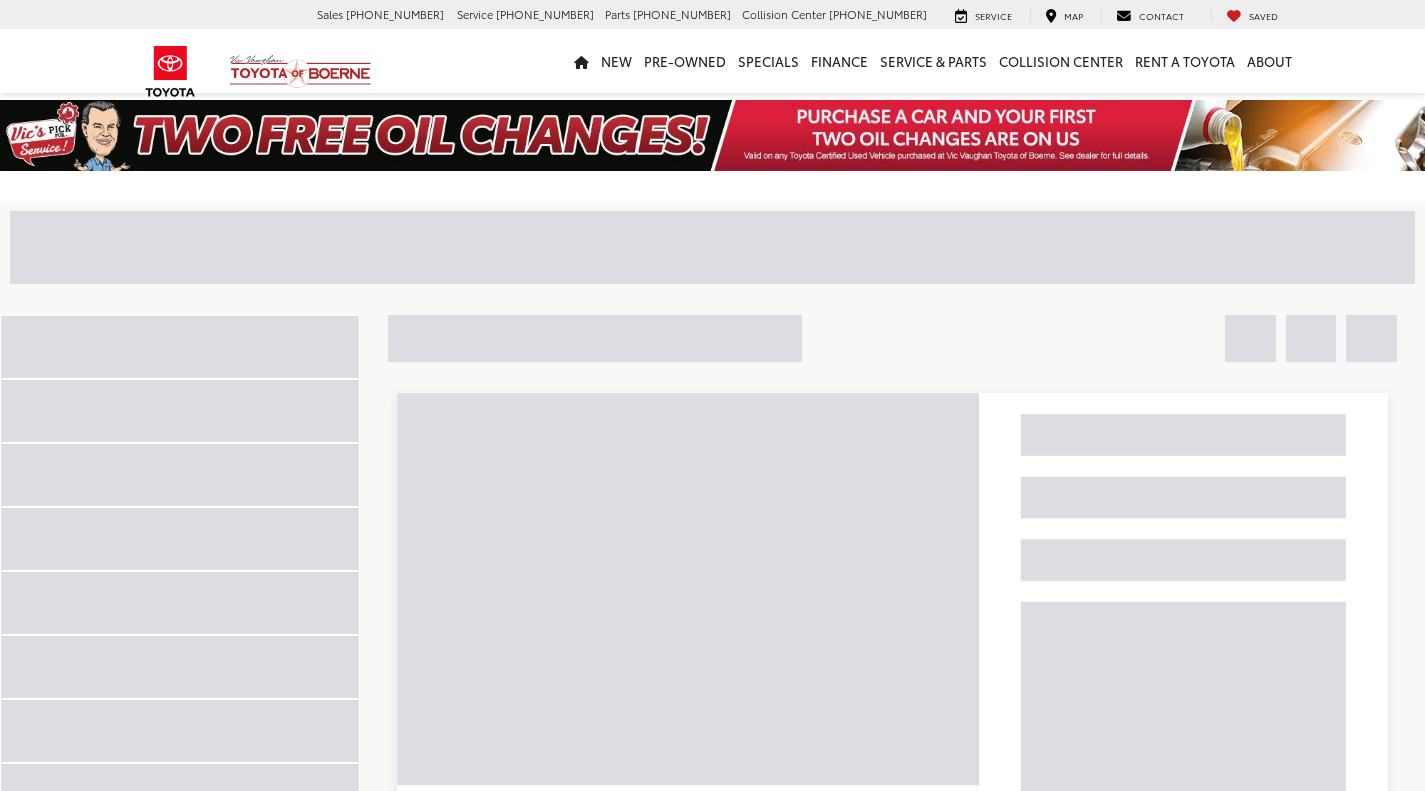 scroll, scrollTop: 0, scrollLeft: 0, axis: both 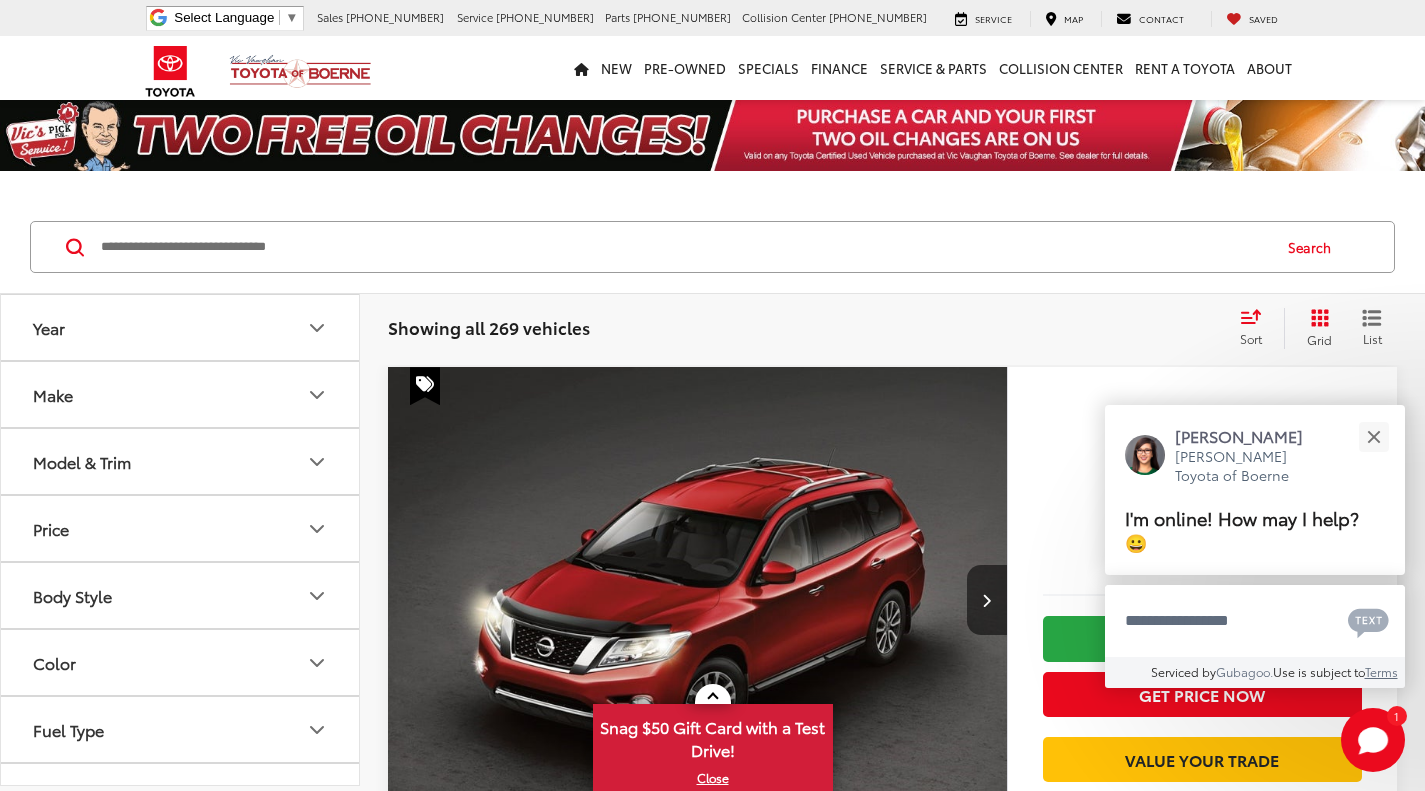 click at bounding box center (684, 247) 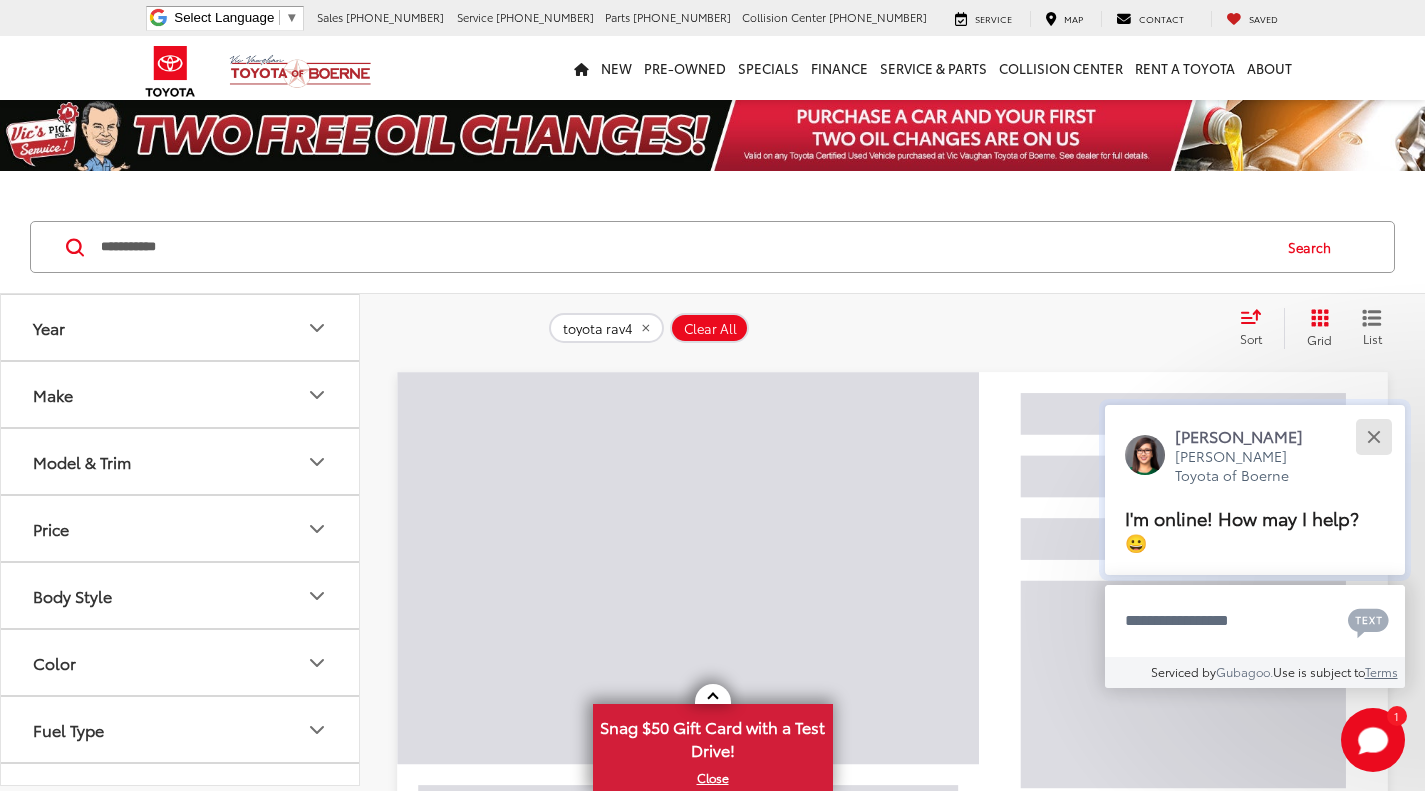 click at bounding box center [1373, 436] 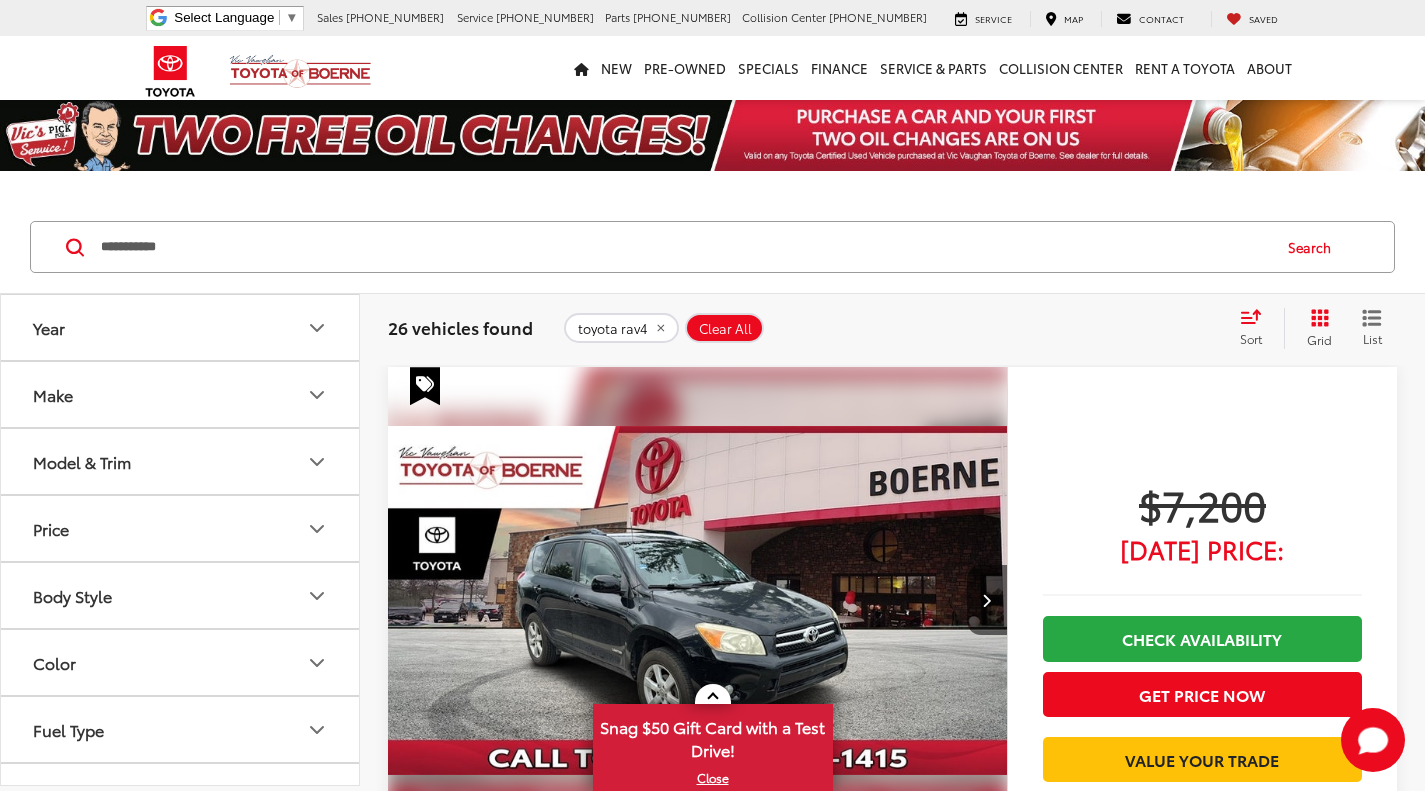 scroll, scrollTop: 217, scrollLeft: 0, axis: vertical 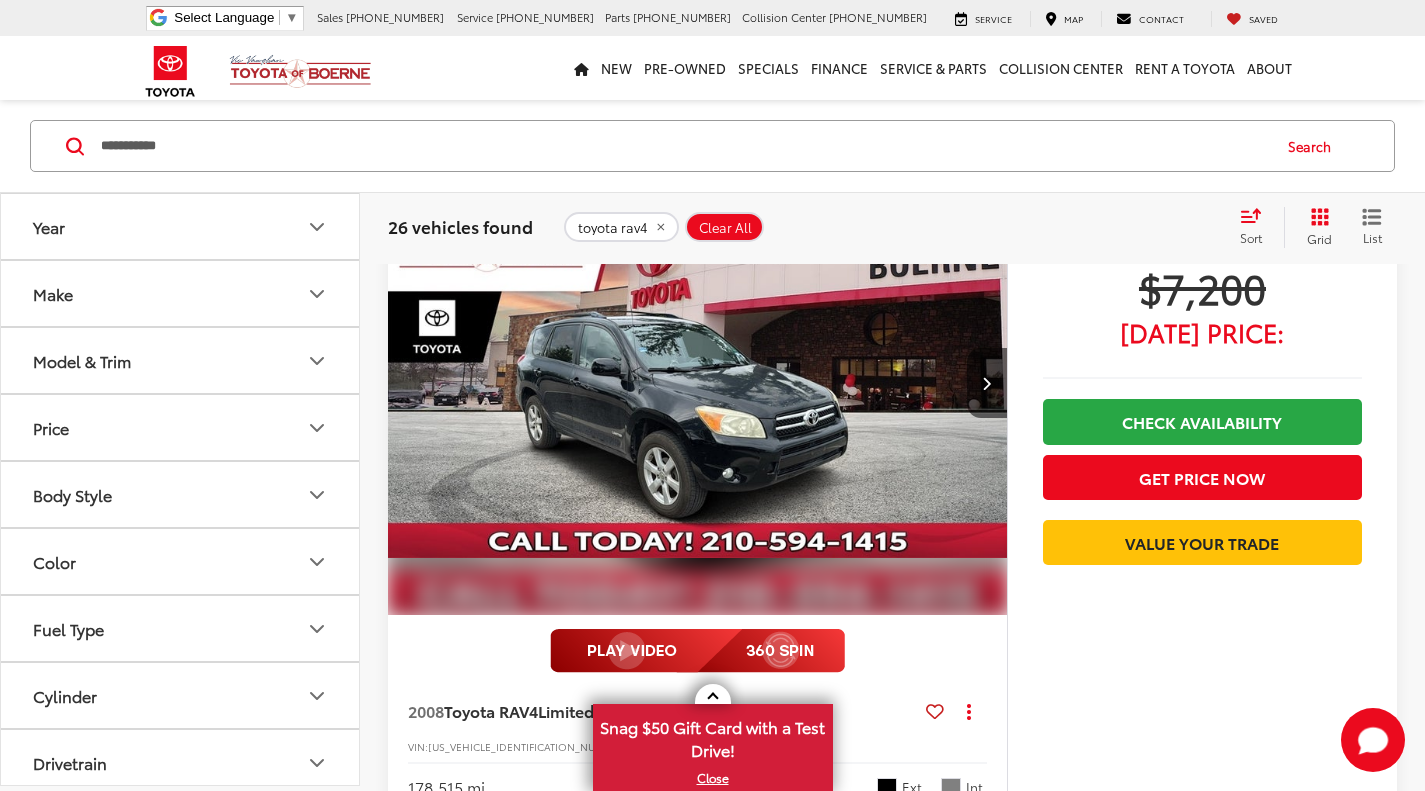 click 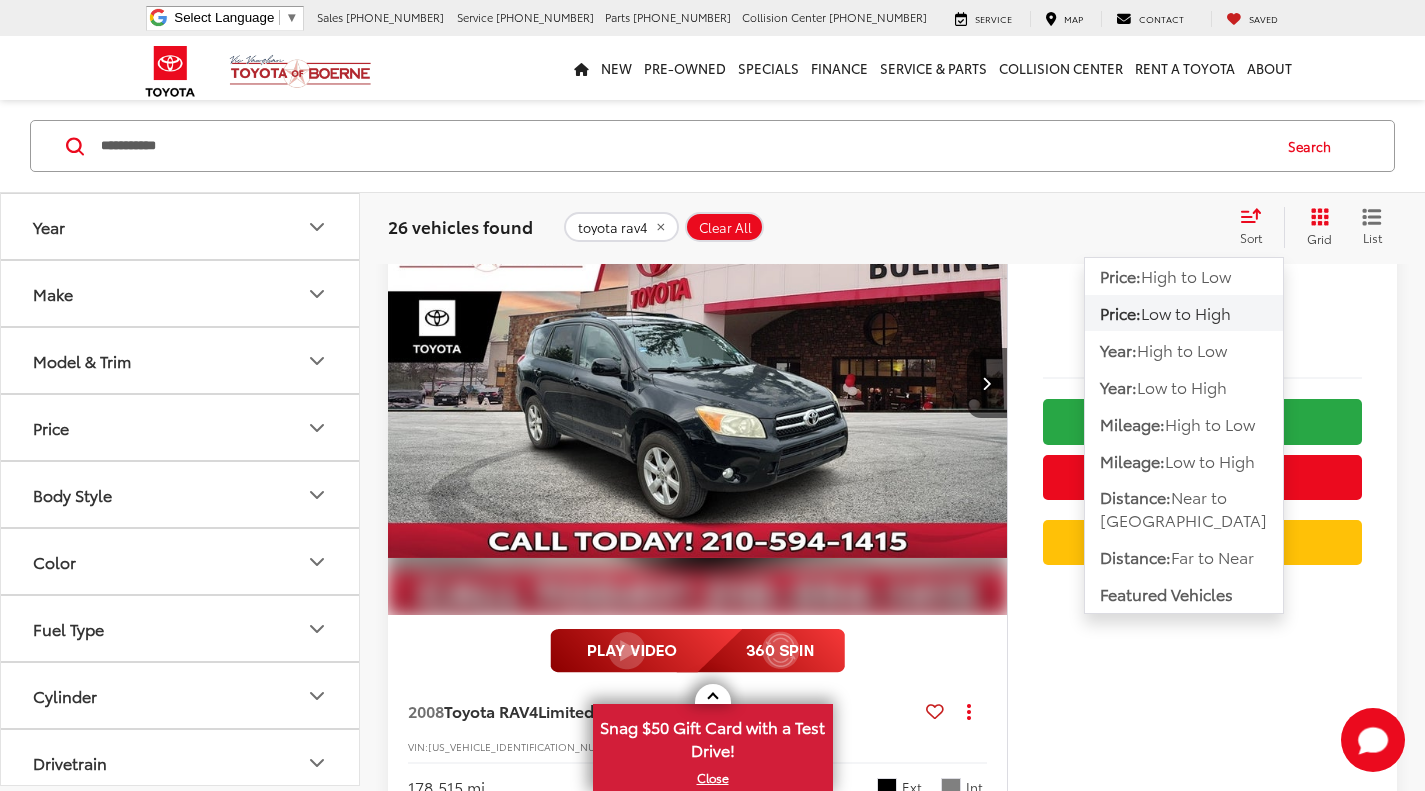 click on "Low to High" at bounding box center (1186, 312) 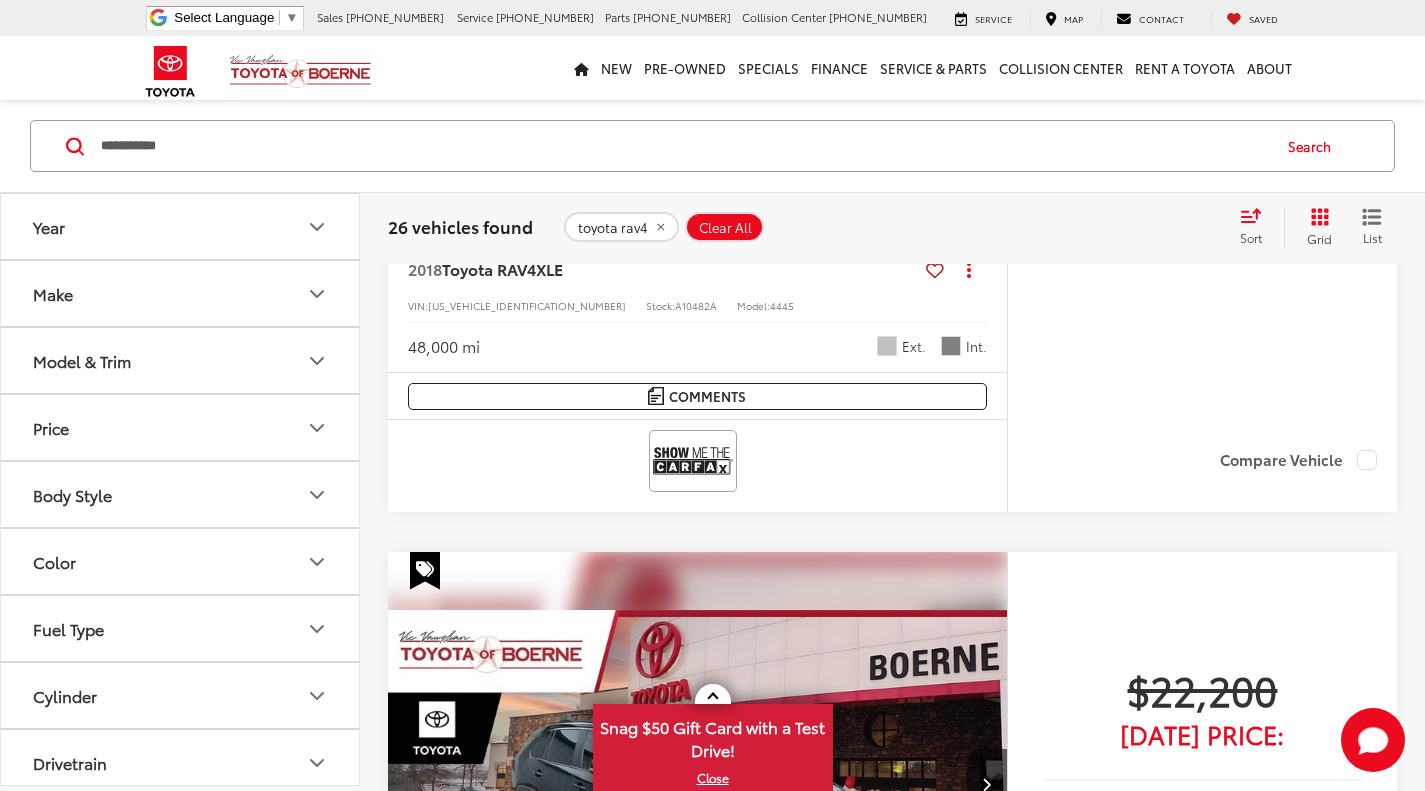 scroll, scrollTop: 1491, scrollLeft: 0, axis: vertical 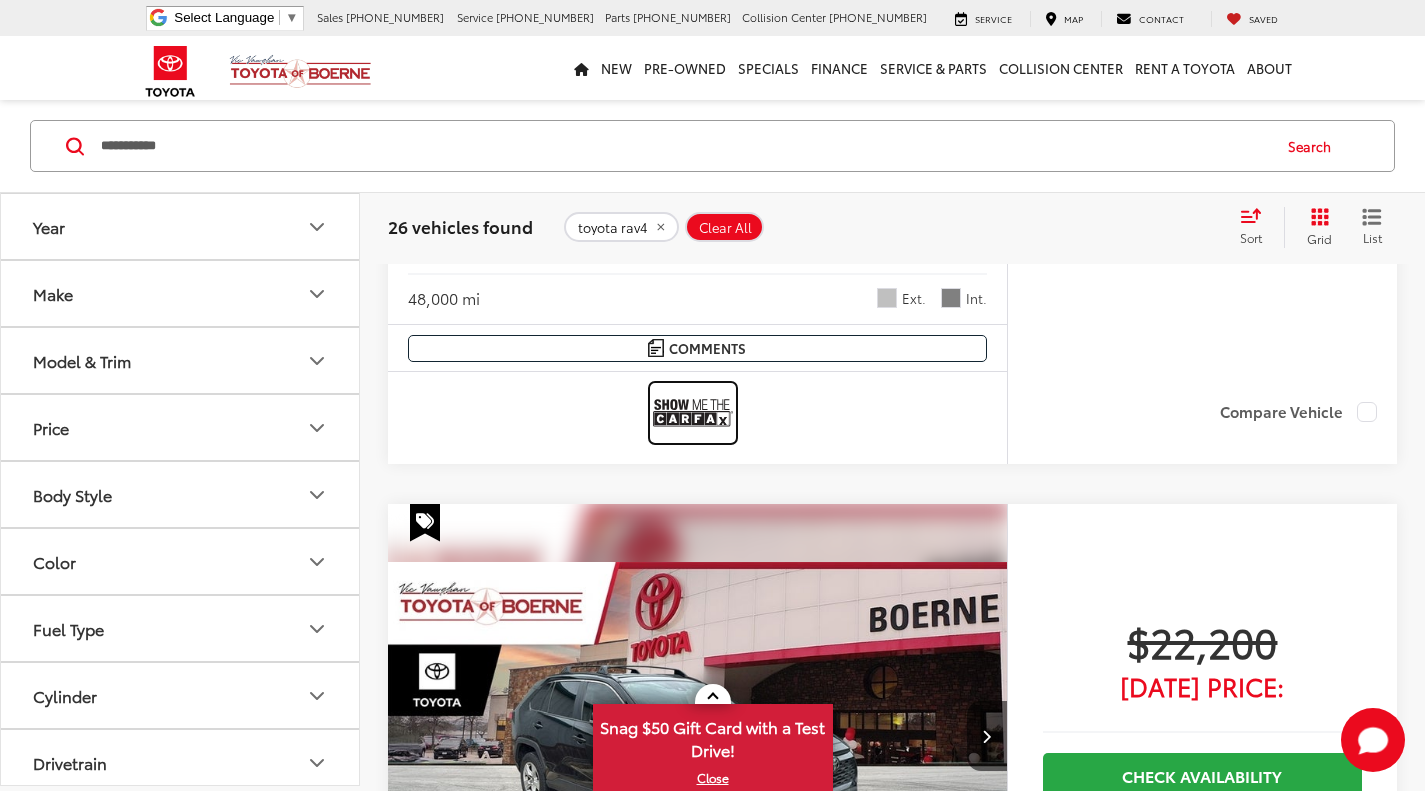 click at bounding box center (693, 412) 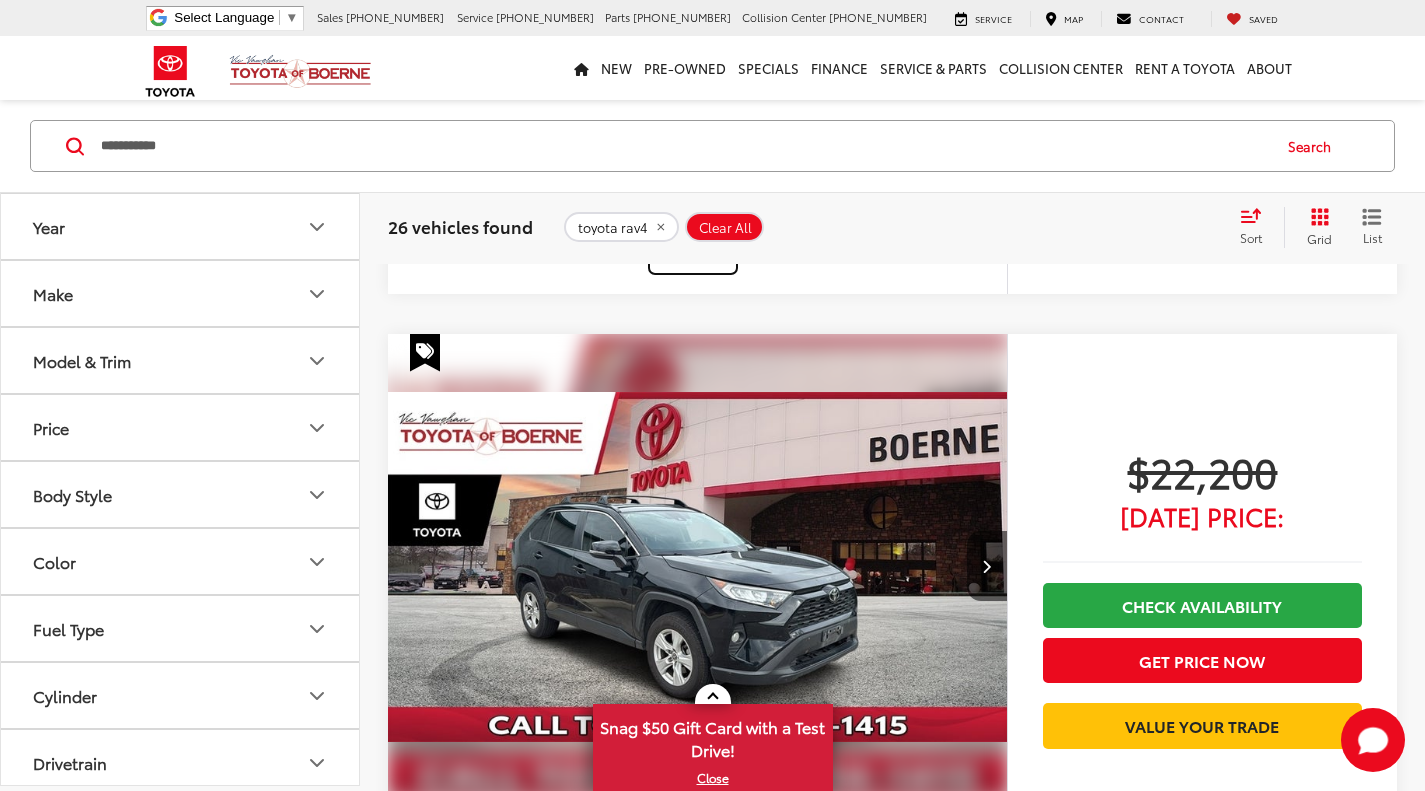 scroll, scrollTop: 1660, scrollLeft: 0, axis: vertical 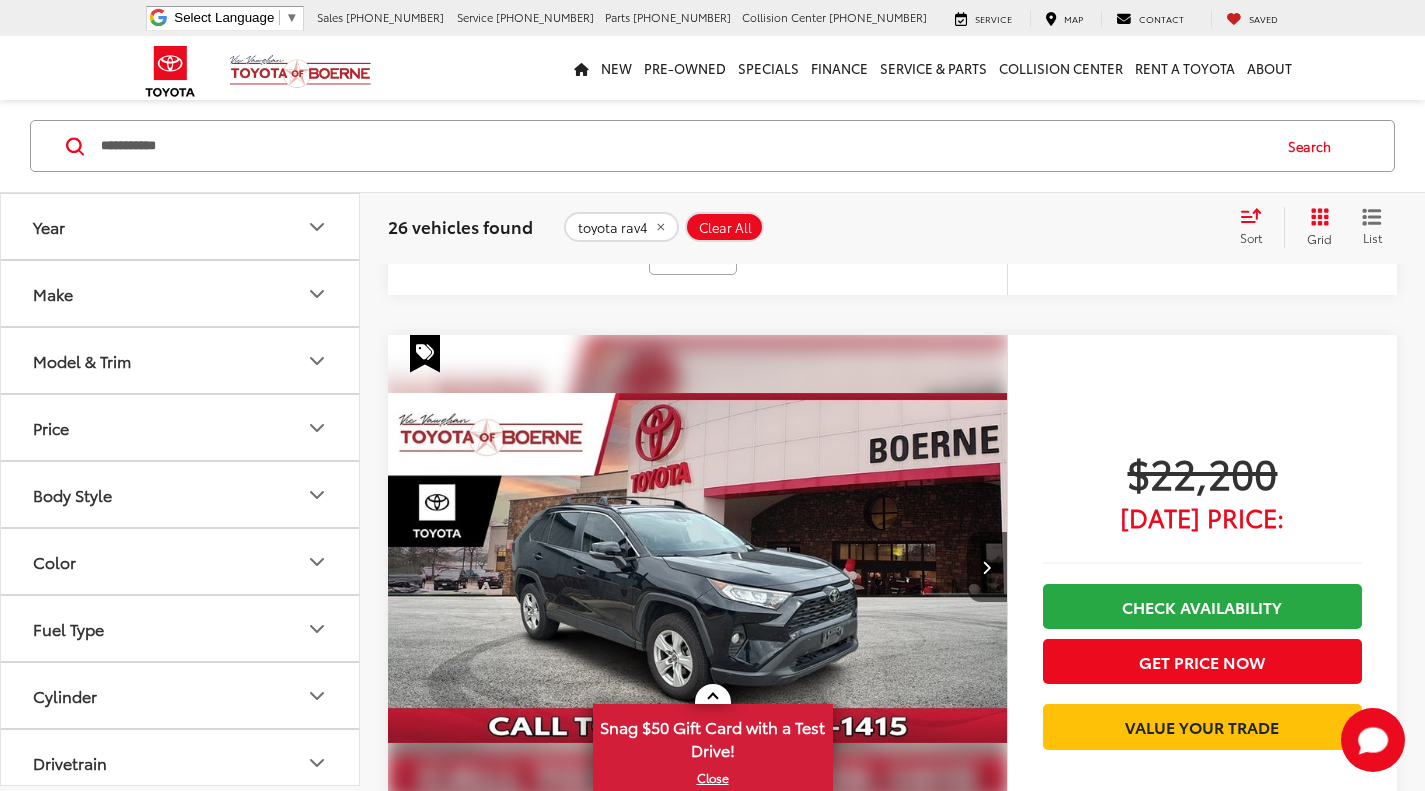 click on "**********" at bounding box center (684, 146) 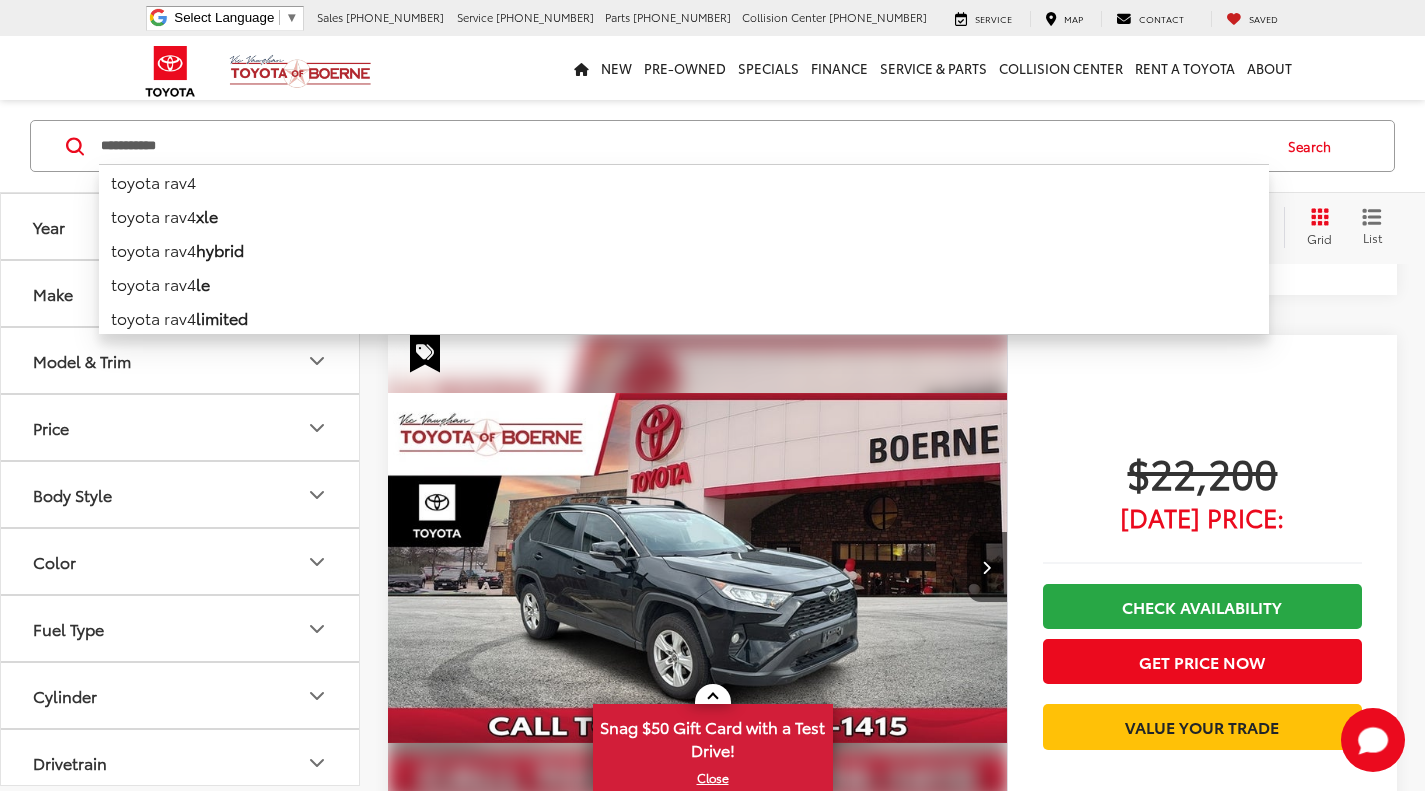 drag, startPoint x: 466, startPoint y: 135, endPoint x: 13, endPoint y: 89, distance: 455.32956 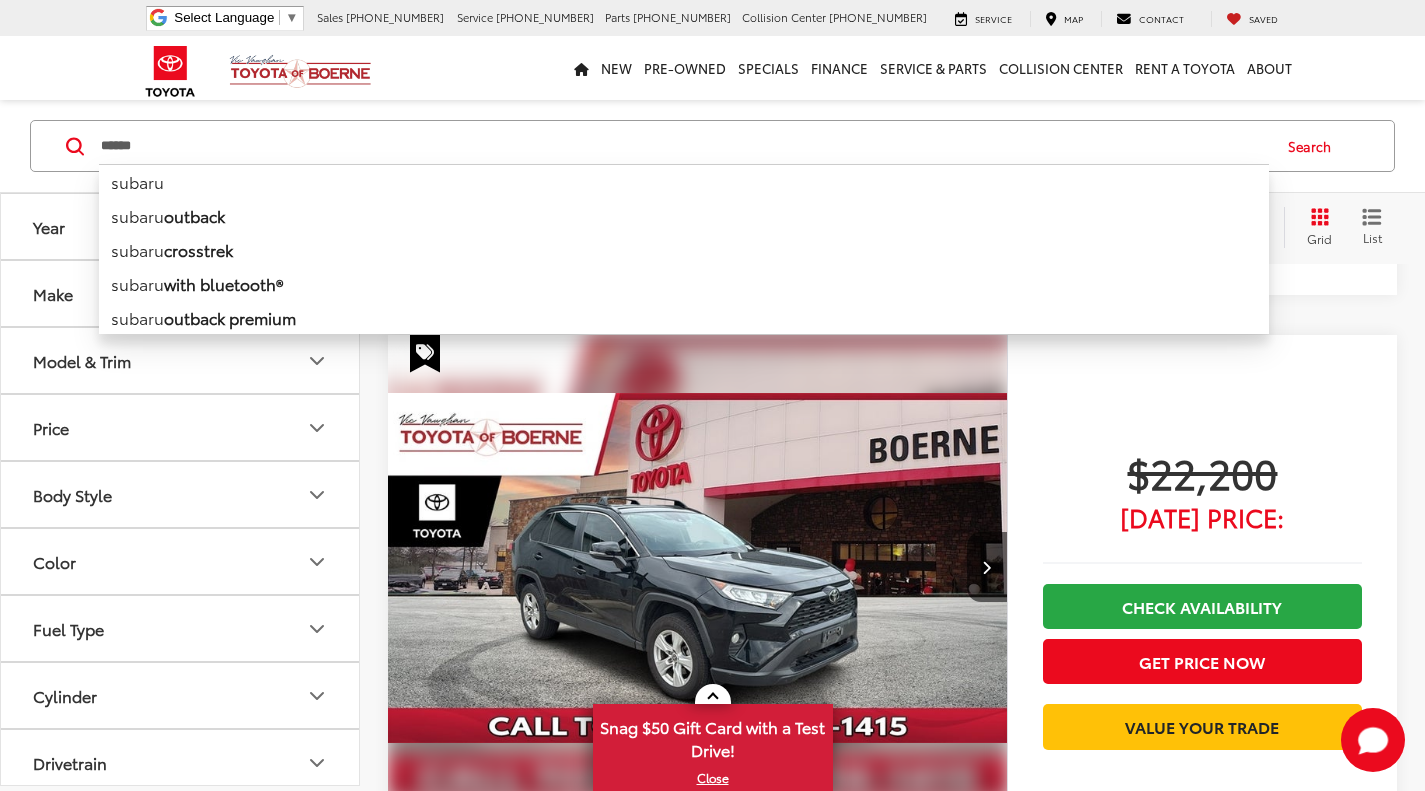 type on "******" 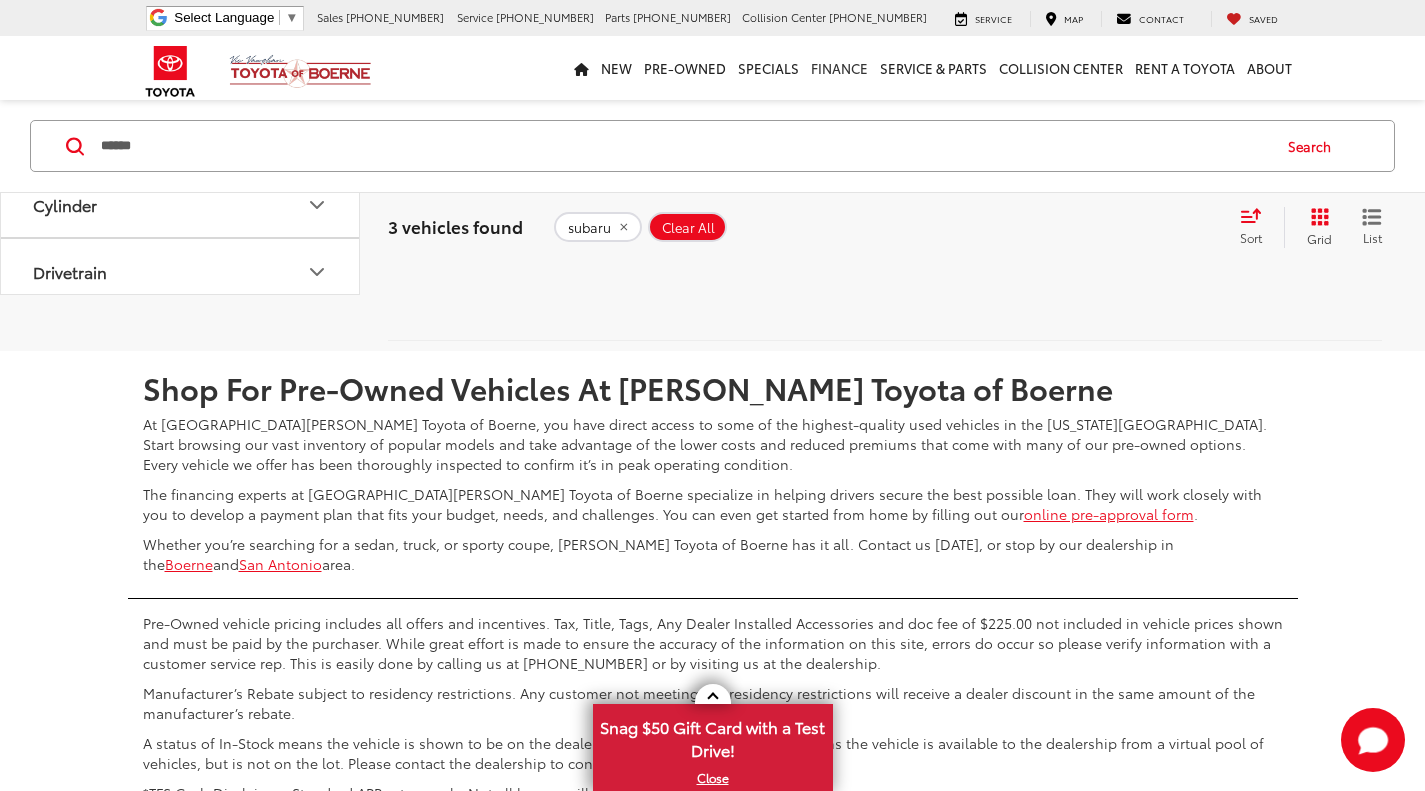 scroll, scrollTop: 2607, scrollLeft: 0, axis: vertical 